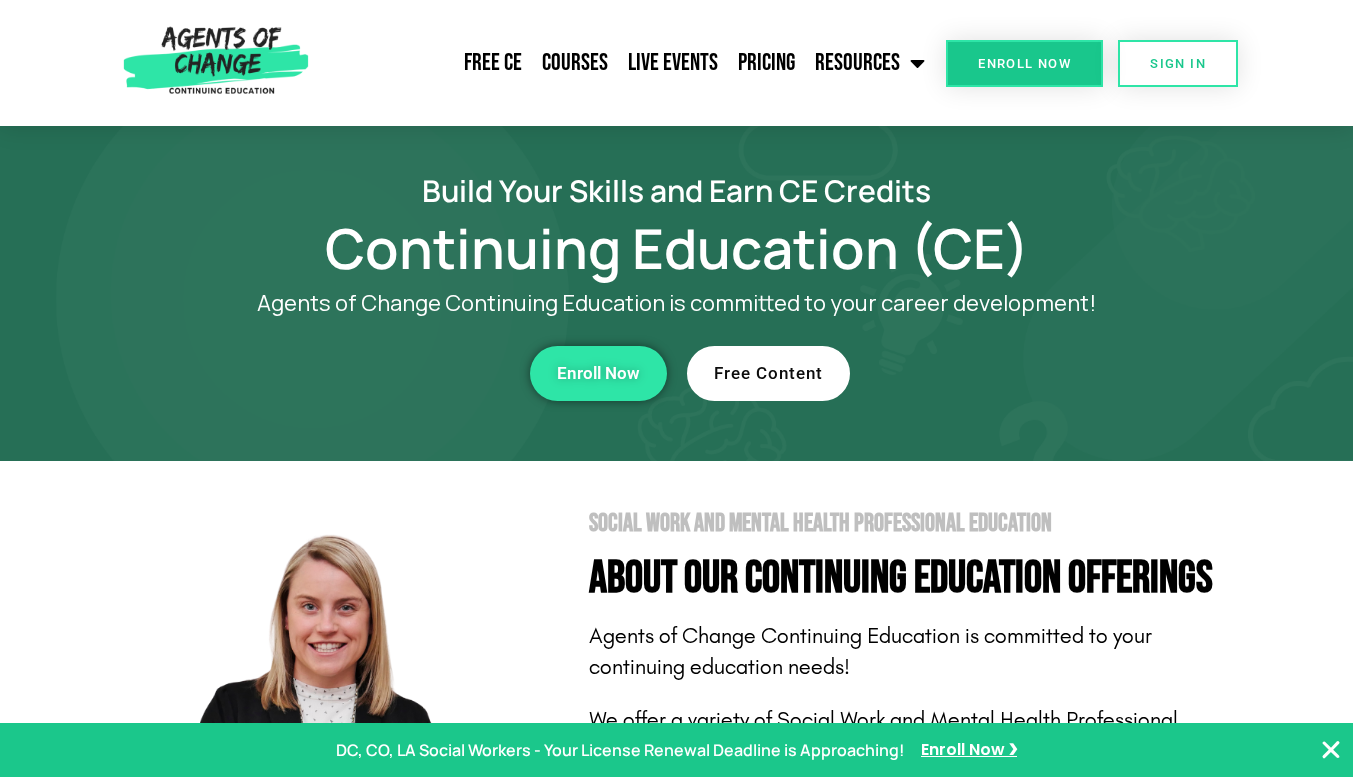 scroll, scrollTop: 0, scrollLeft: 0, axis: both 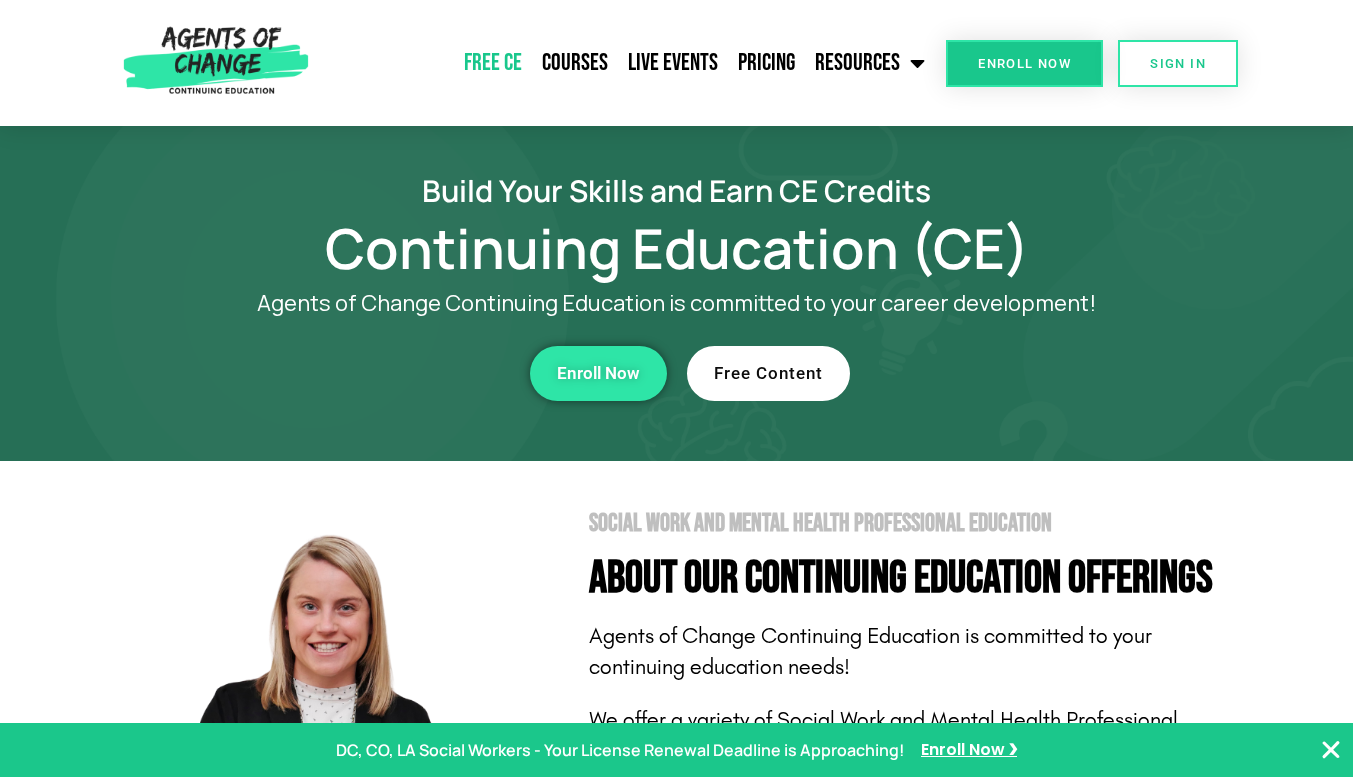 click on "Free CE" 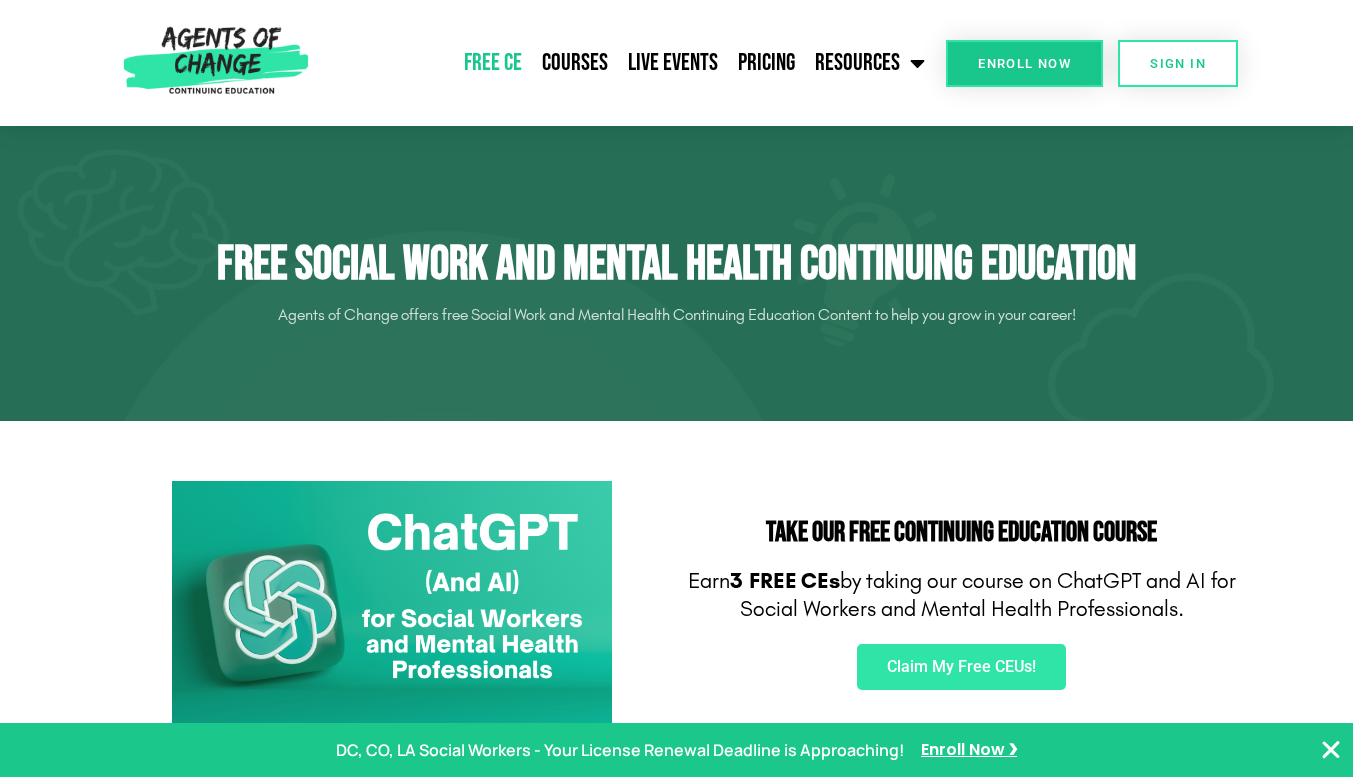 scroll, scrollTop: 0, scrollLeft: 0, axis: both 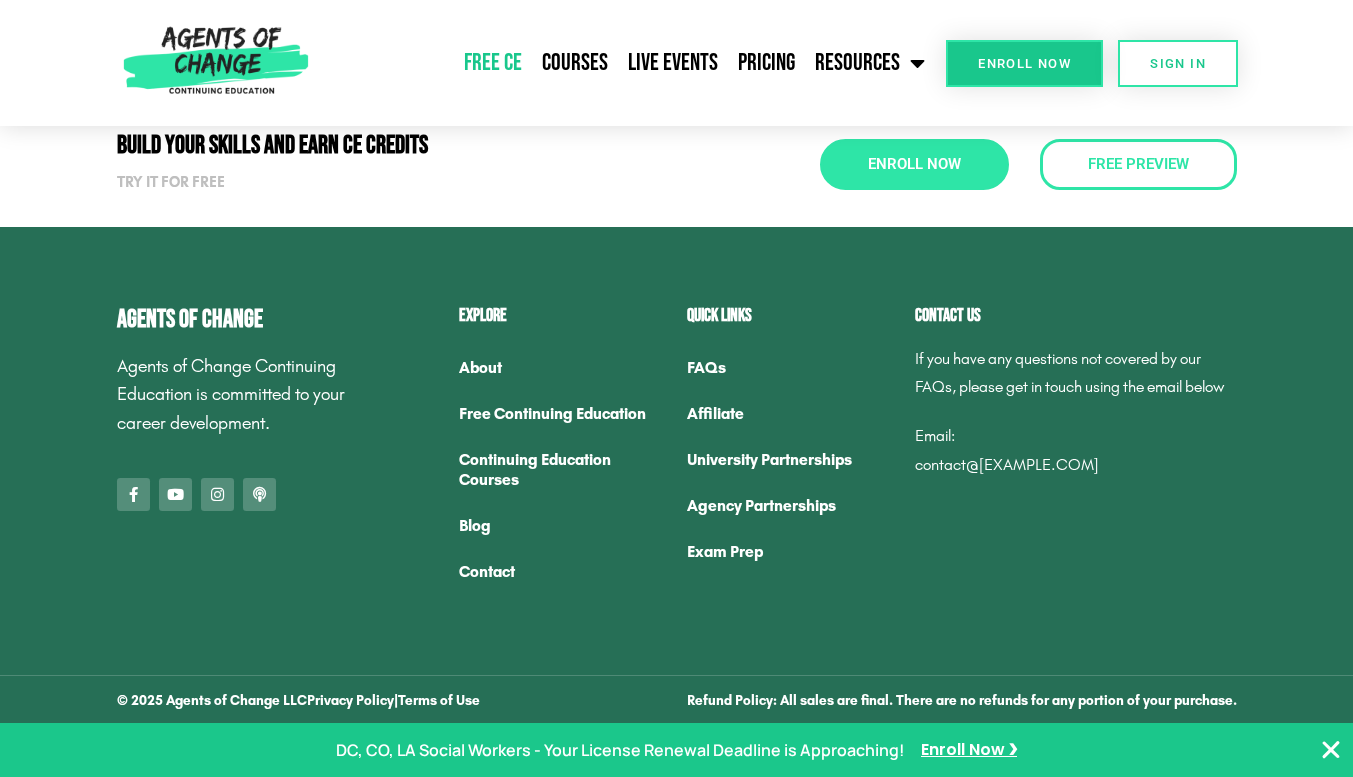 click on "Free Continuing Education" 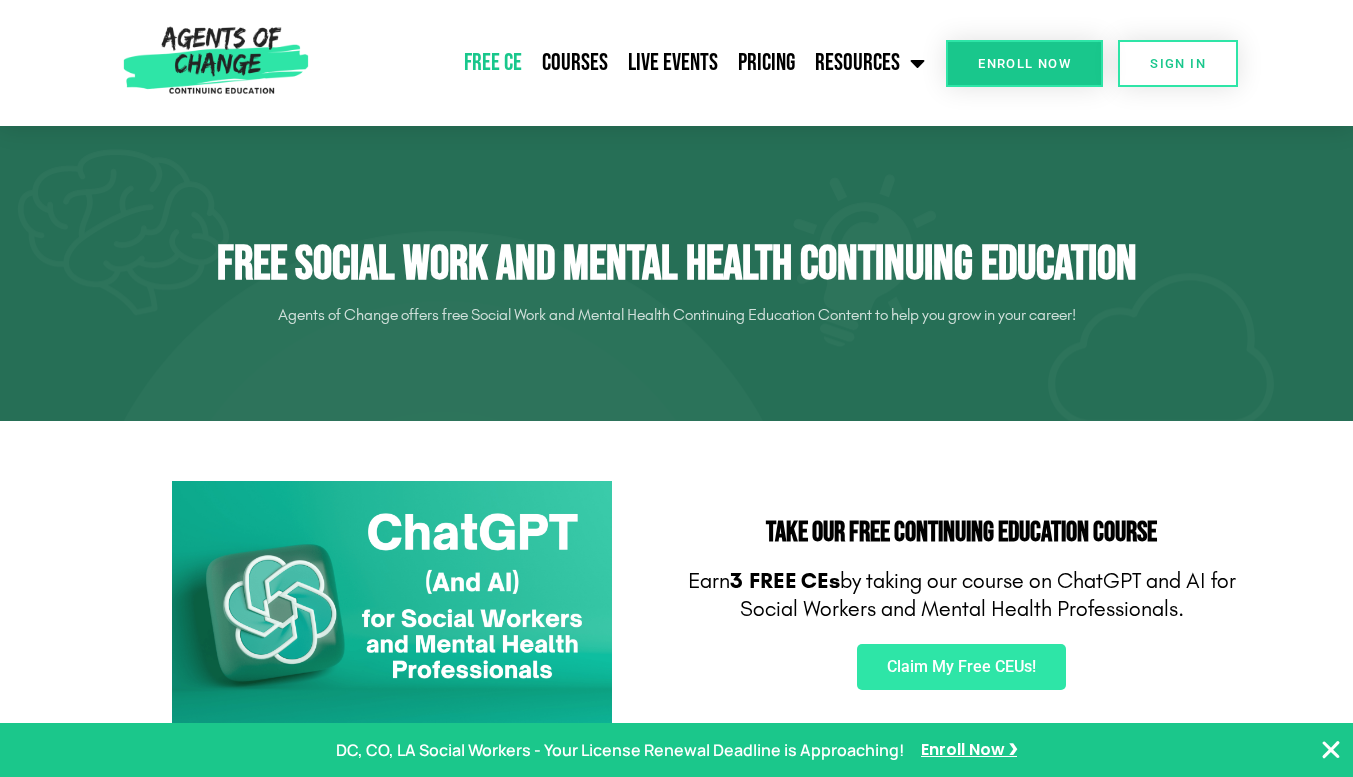 scroll, scrollTop: 0, scrollLeft: 0, axis: both 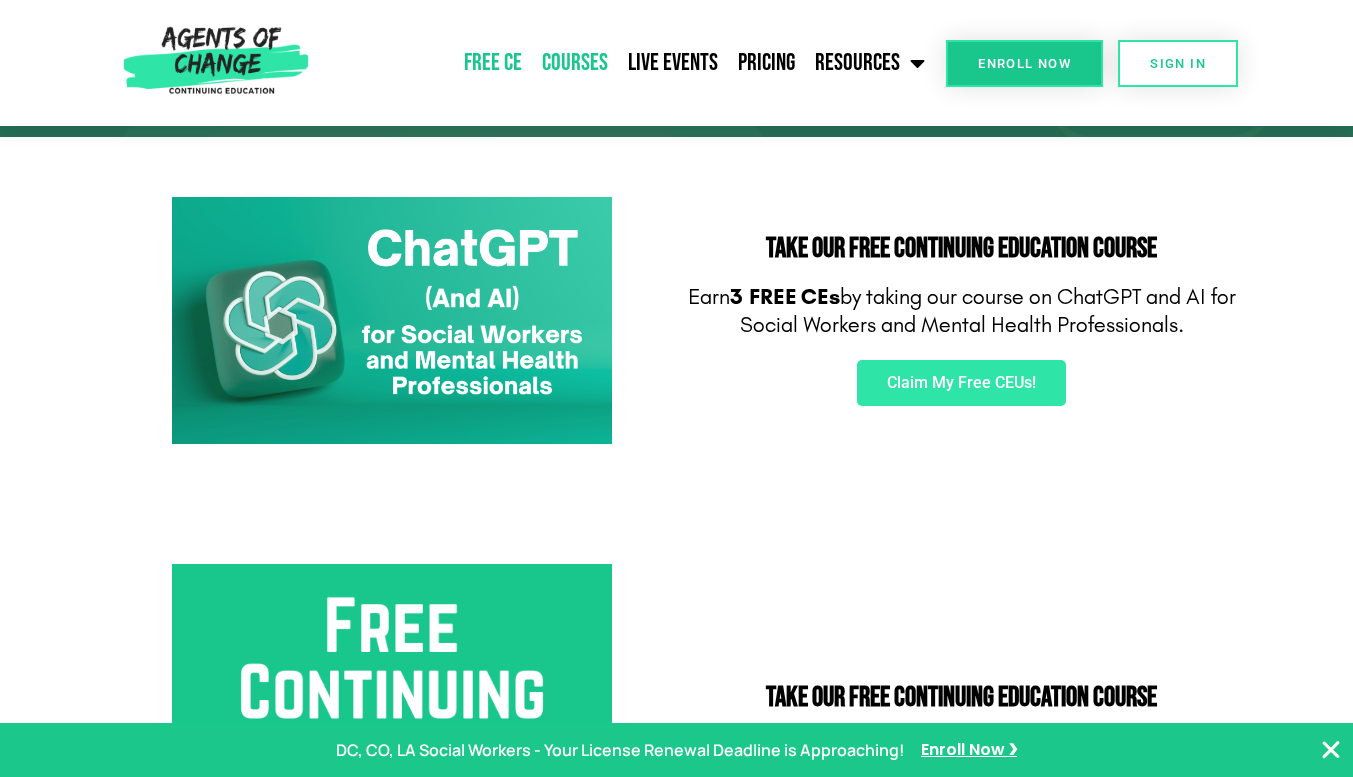 click on "Courses" 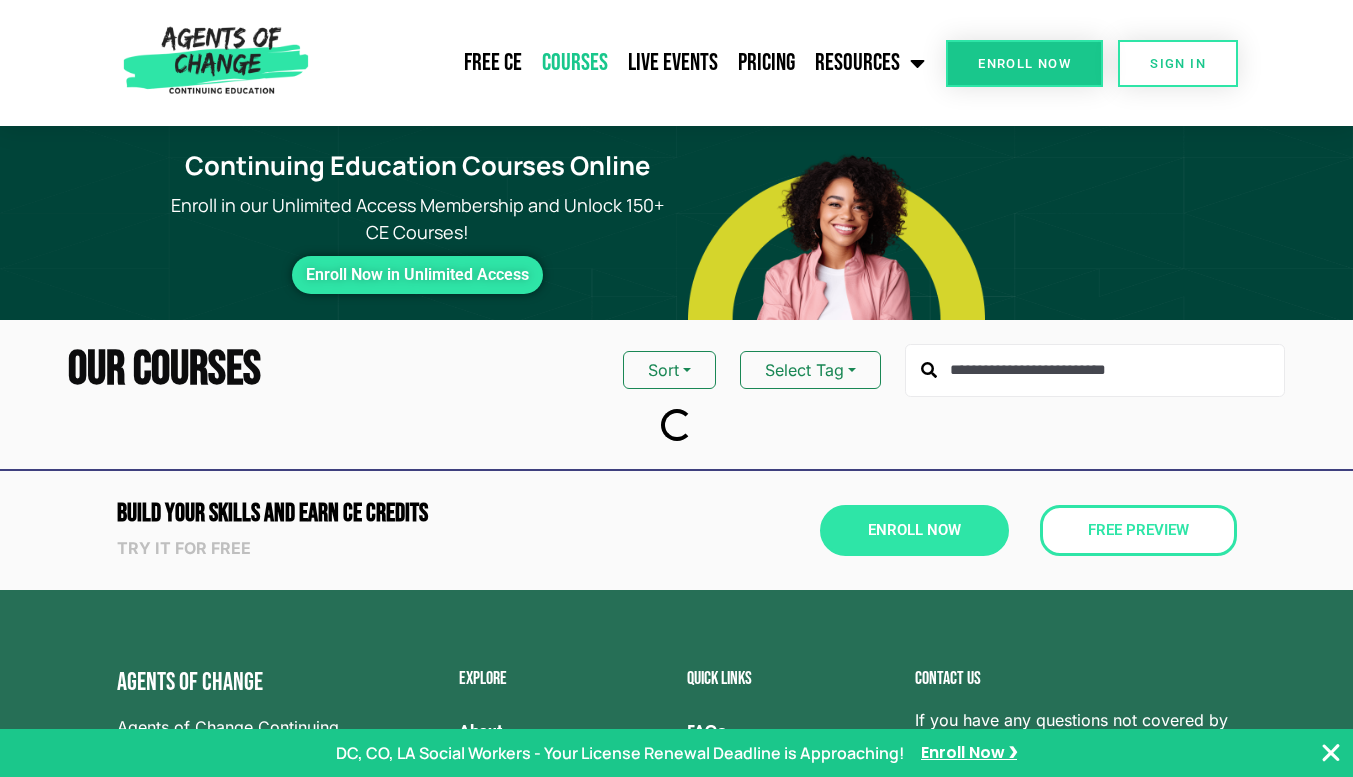scroll, scrollTop: 0, scrollLeft: 0, axis: both 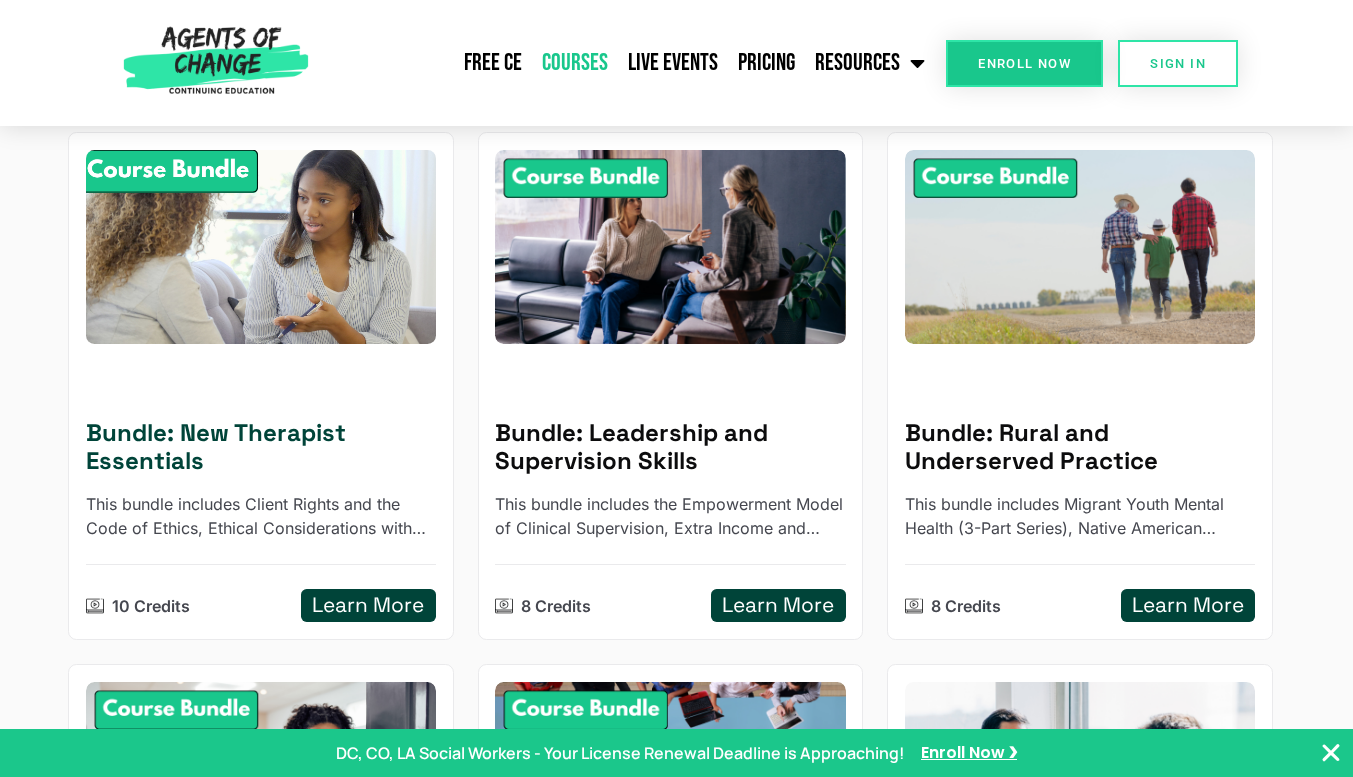 click on "Bundle: New Therapist Essentials" at bounding box center [261, 448] 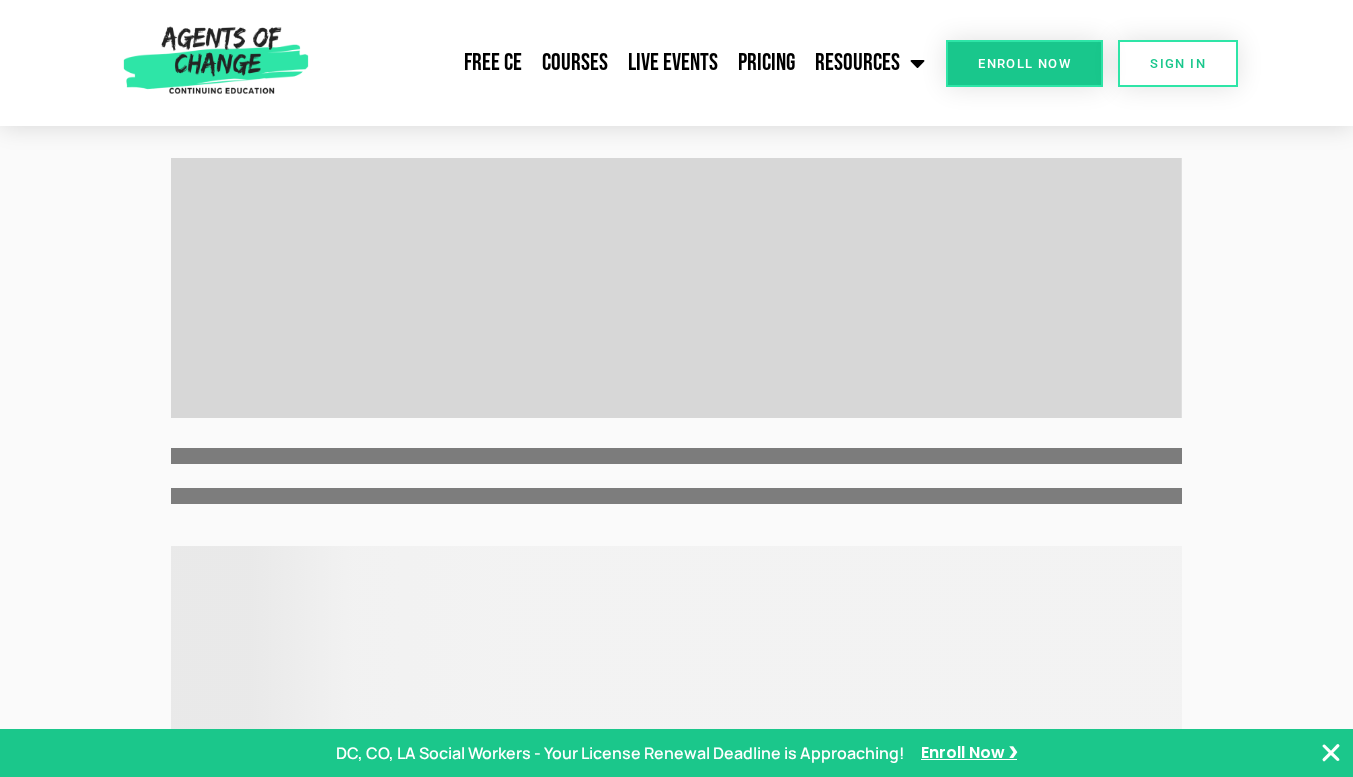 scroll, scrollTop: 0, scrollLeft: 0, axis: both 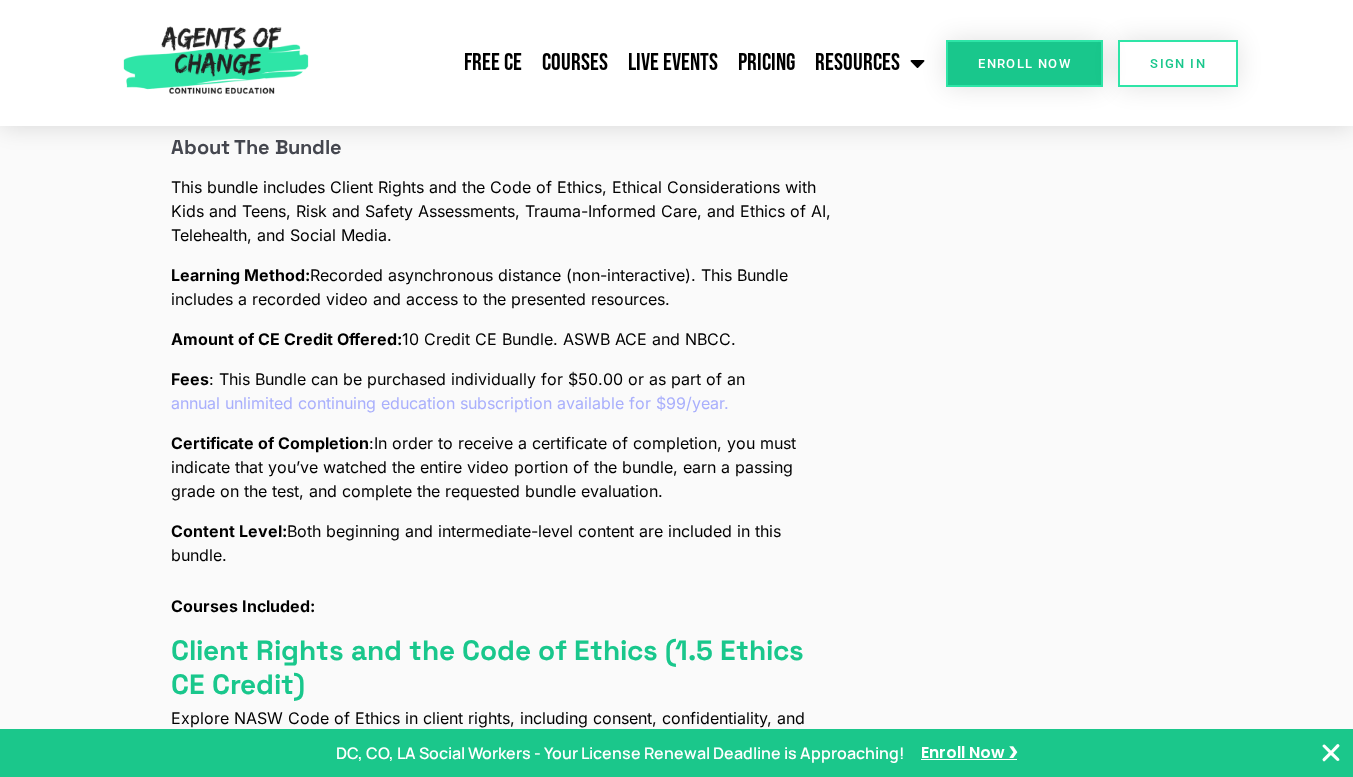 click on "annual unlimited continuing education subscription available for $99/year." at bounding box center (450, 403) 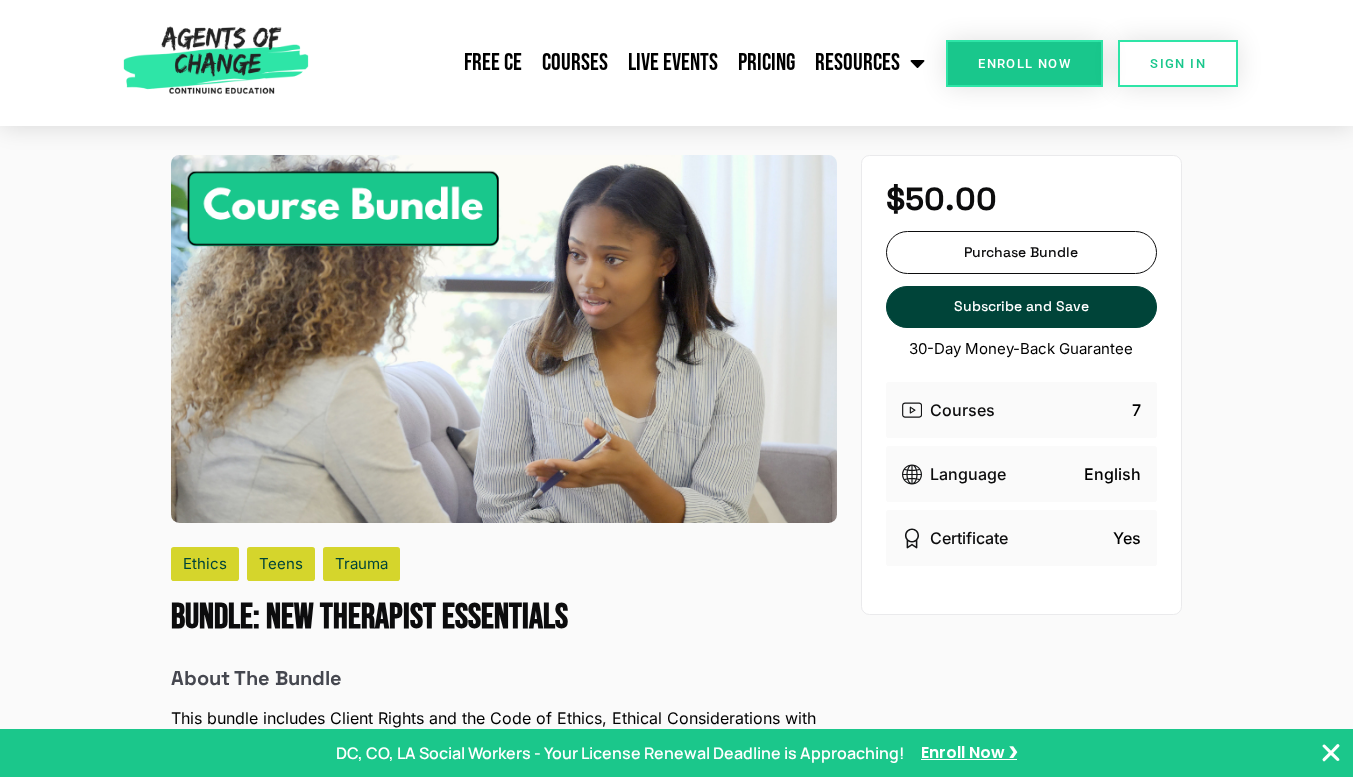 scroll, scrollTop: 0, scrollLeft: 0, axis: both 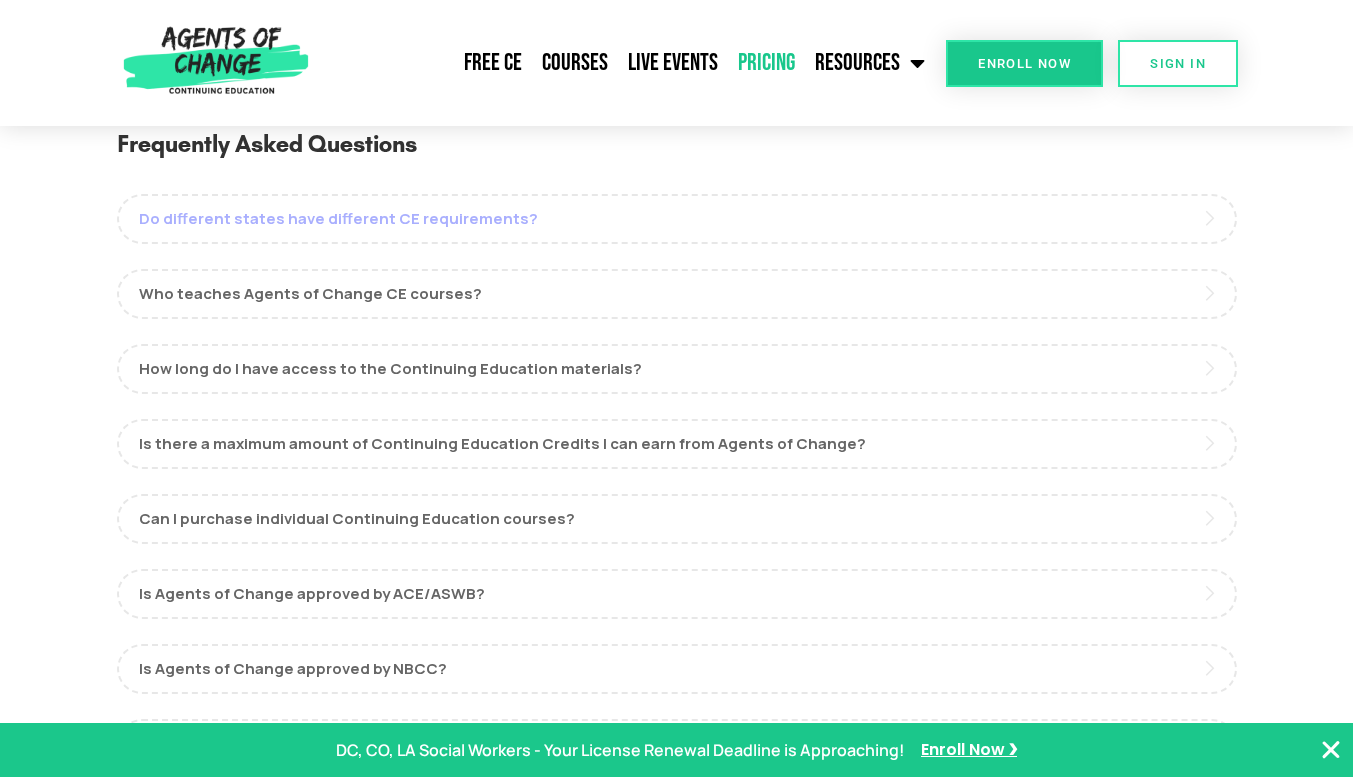 click on "Do different states have different CE requirements?" at bounding box center (677, 219) 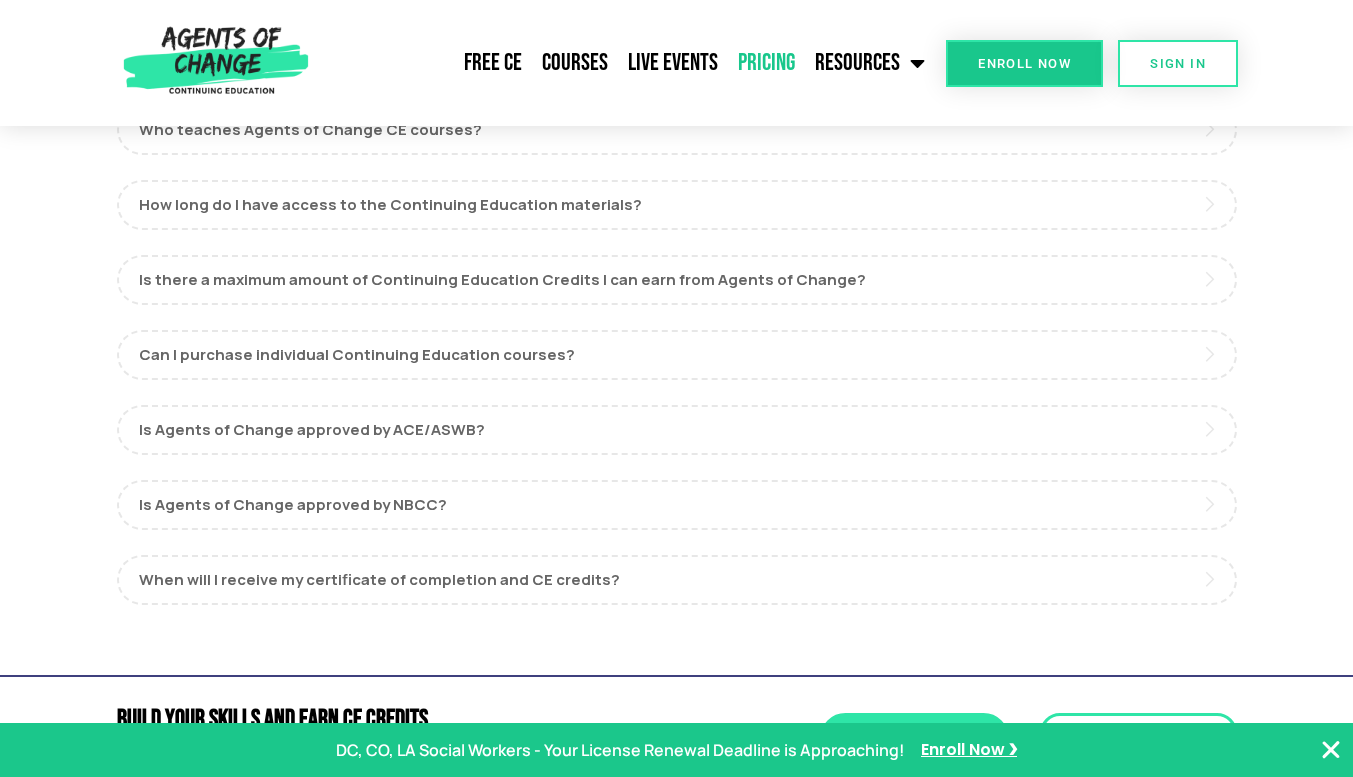 scroll, scrollTop: 1270, scrollLeft: 0, axis: vertical 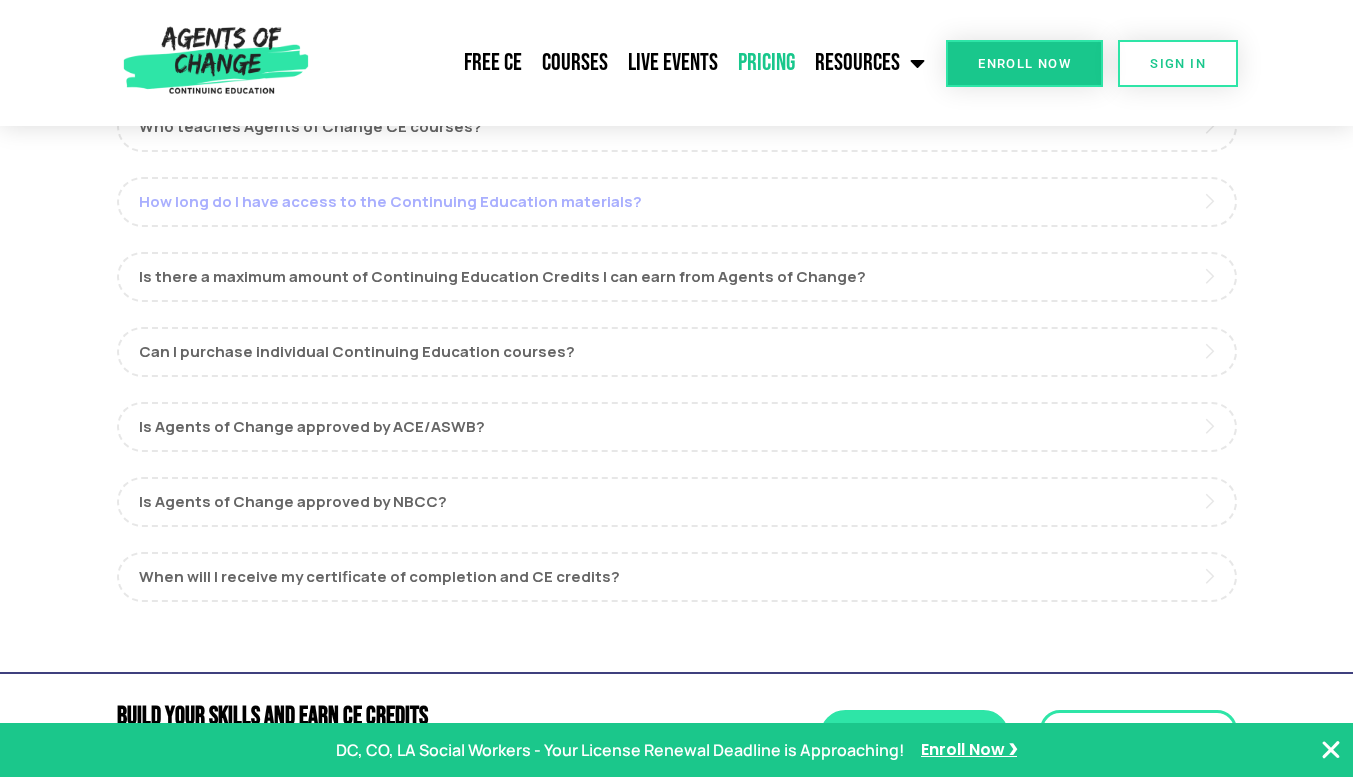 click on "How long do I have access to the Continuing Education materials?" at bounding box center (677, 202) 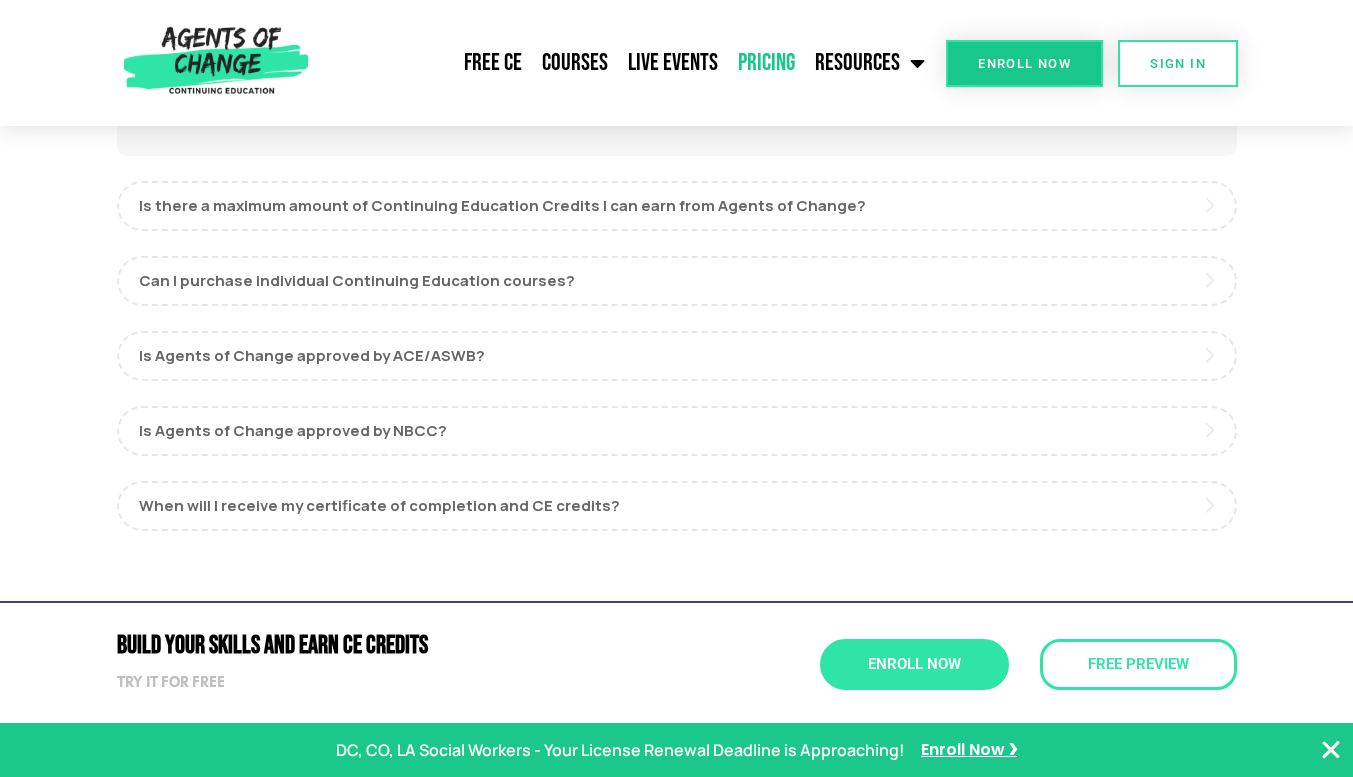 scroll, scrollTop: 1343, scrollLeft: 0, axis: vertical 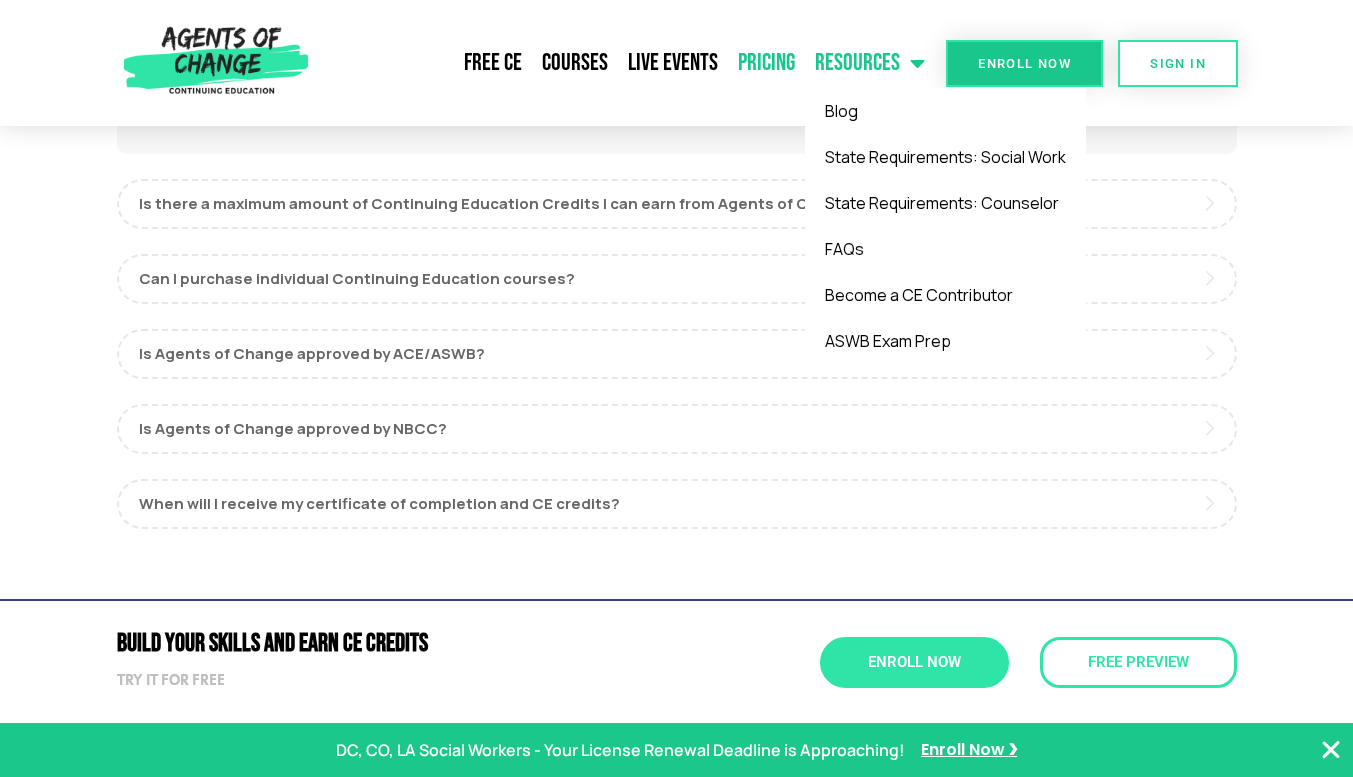 click on "Resources" 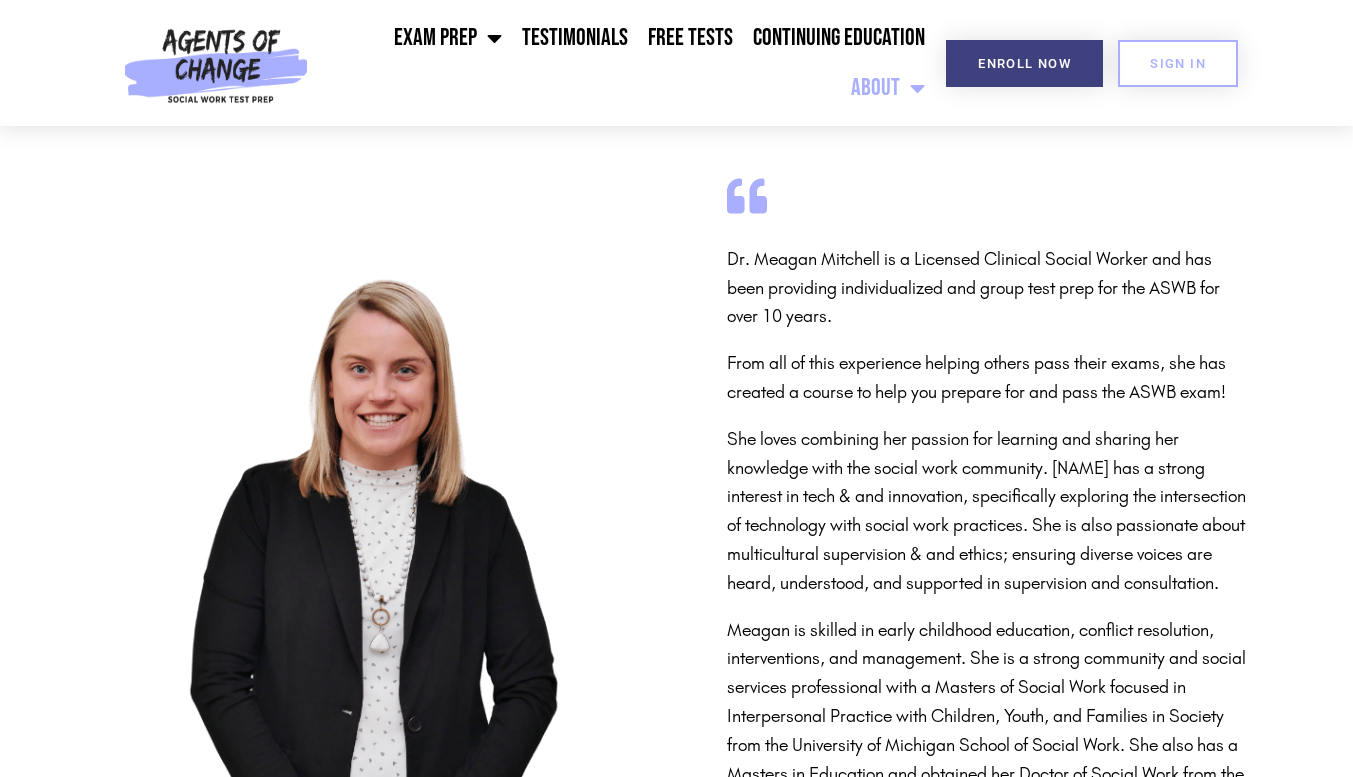 scroll, scrollTop: 0, scrollLeft: 0, axis: both 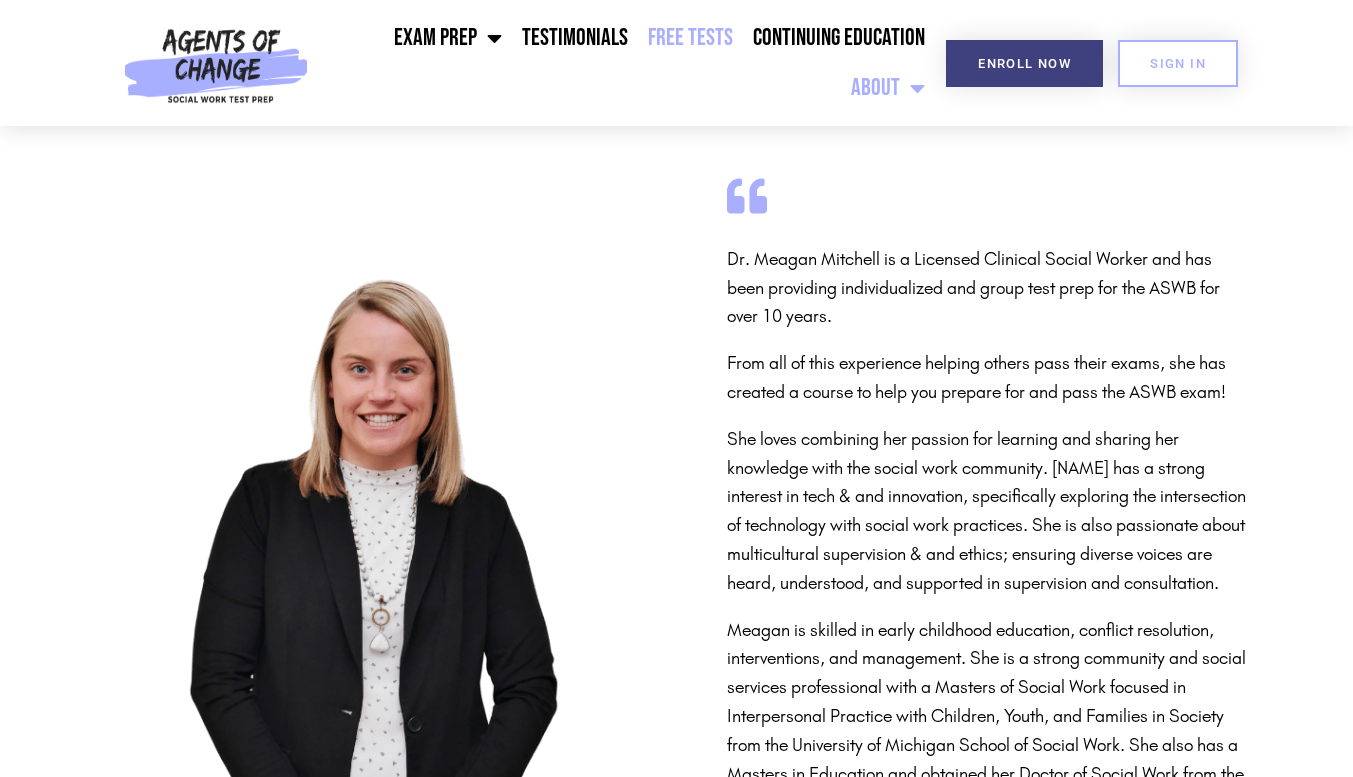 click on "Free Tests" 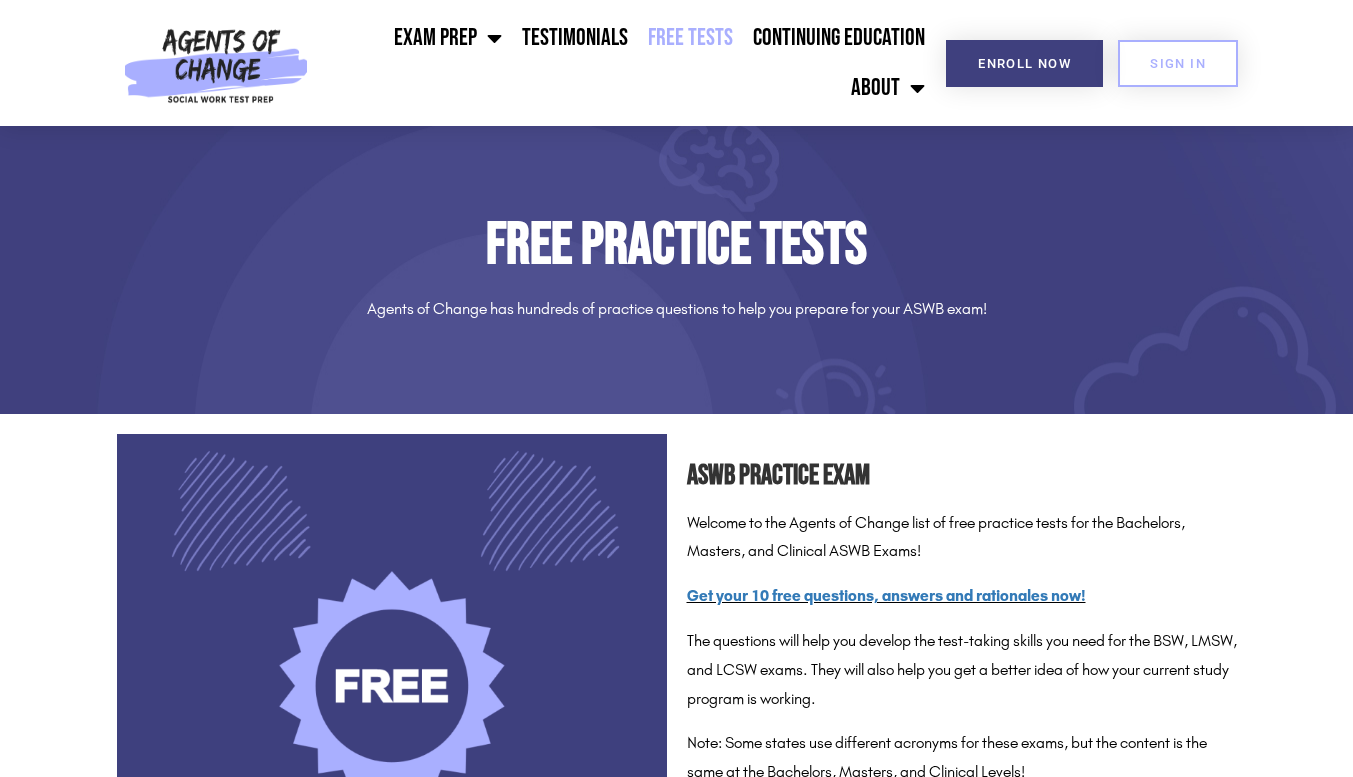 scroll, scrollTop: 0, scrollLeft: 0, axis: both 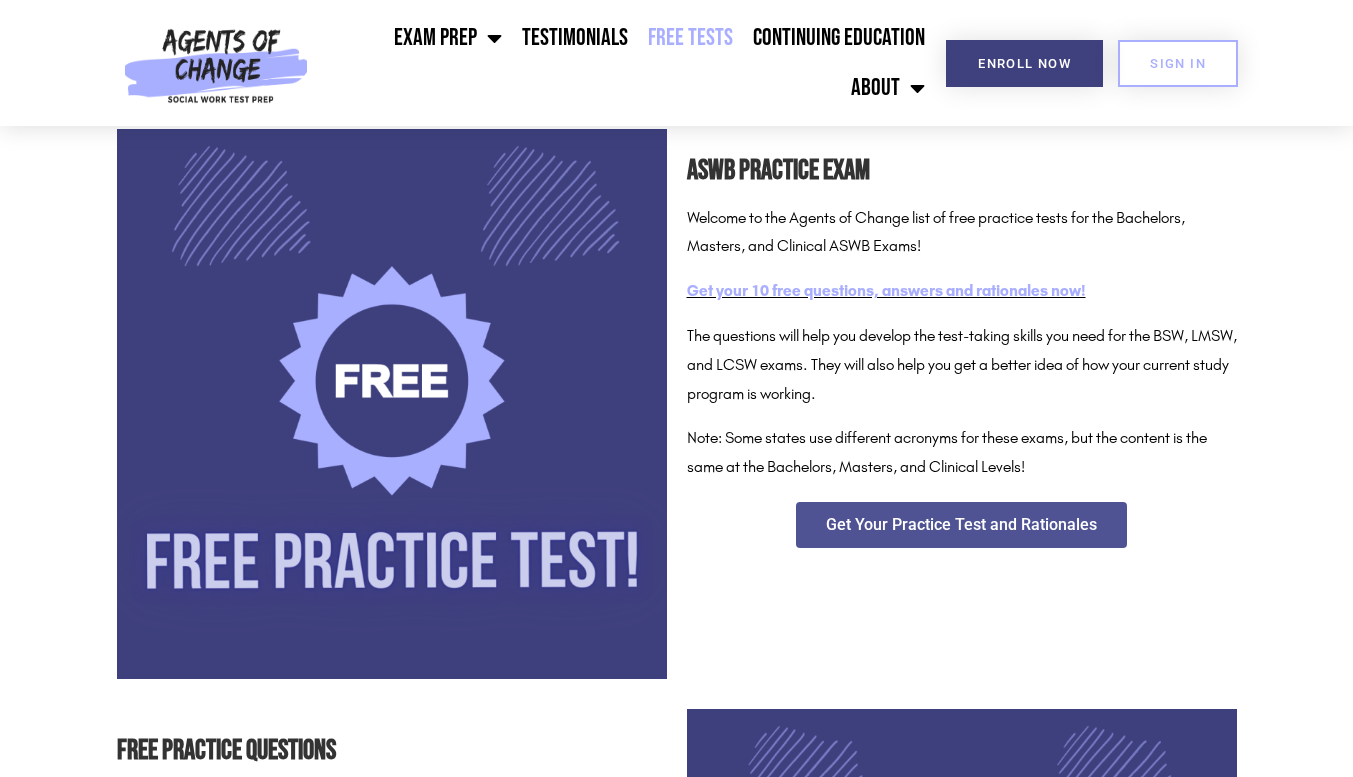 click on "Get your 10 free questions, answers and rationales now!" at bounding box center [886, 290] 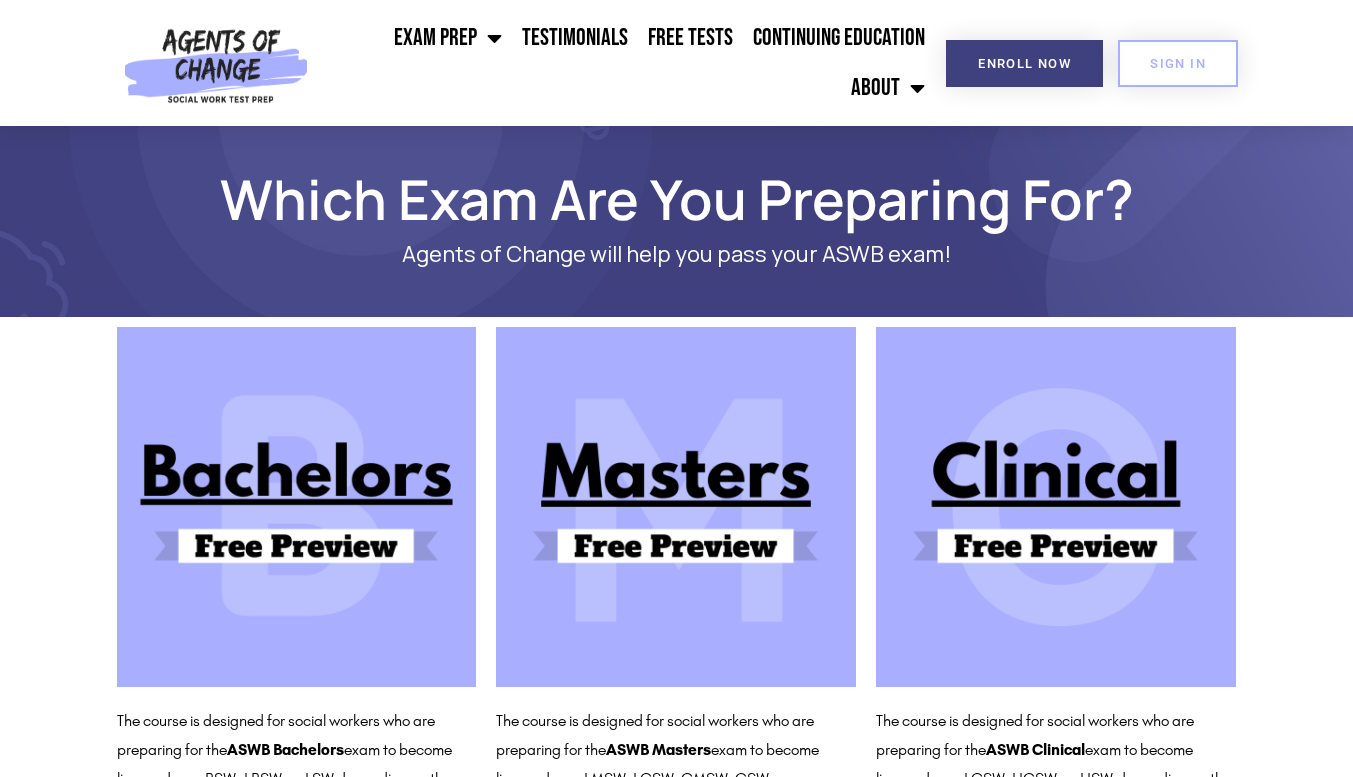 scroll, scrollTop: 0, scrollLeft: 0, axis: both 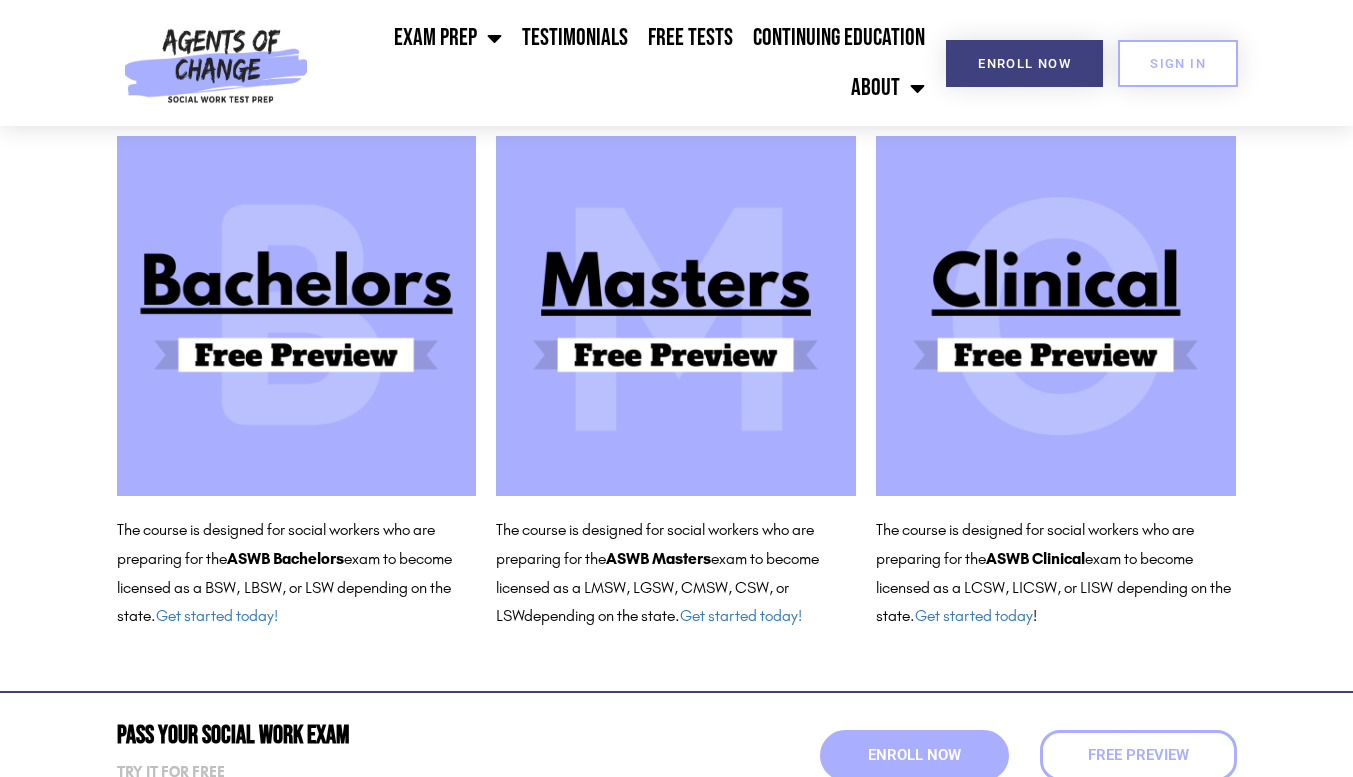 click at bounding box center [1056, 316] 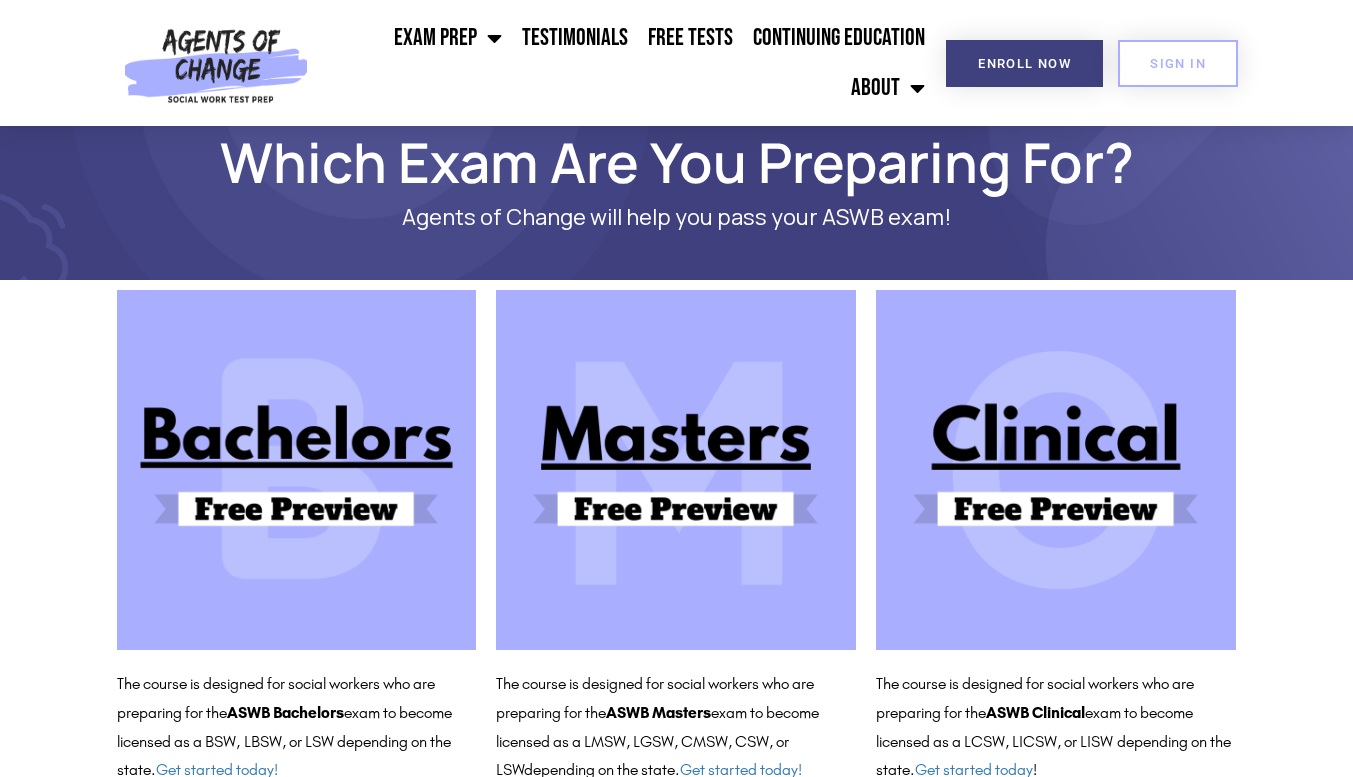 scroll, scrollTop: 0, scrollLeft: 0, axis: both 